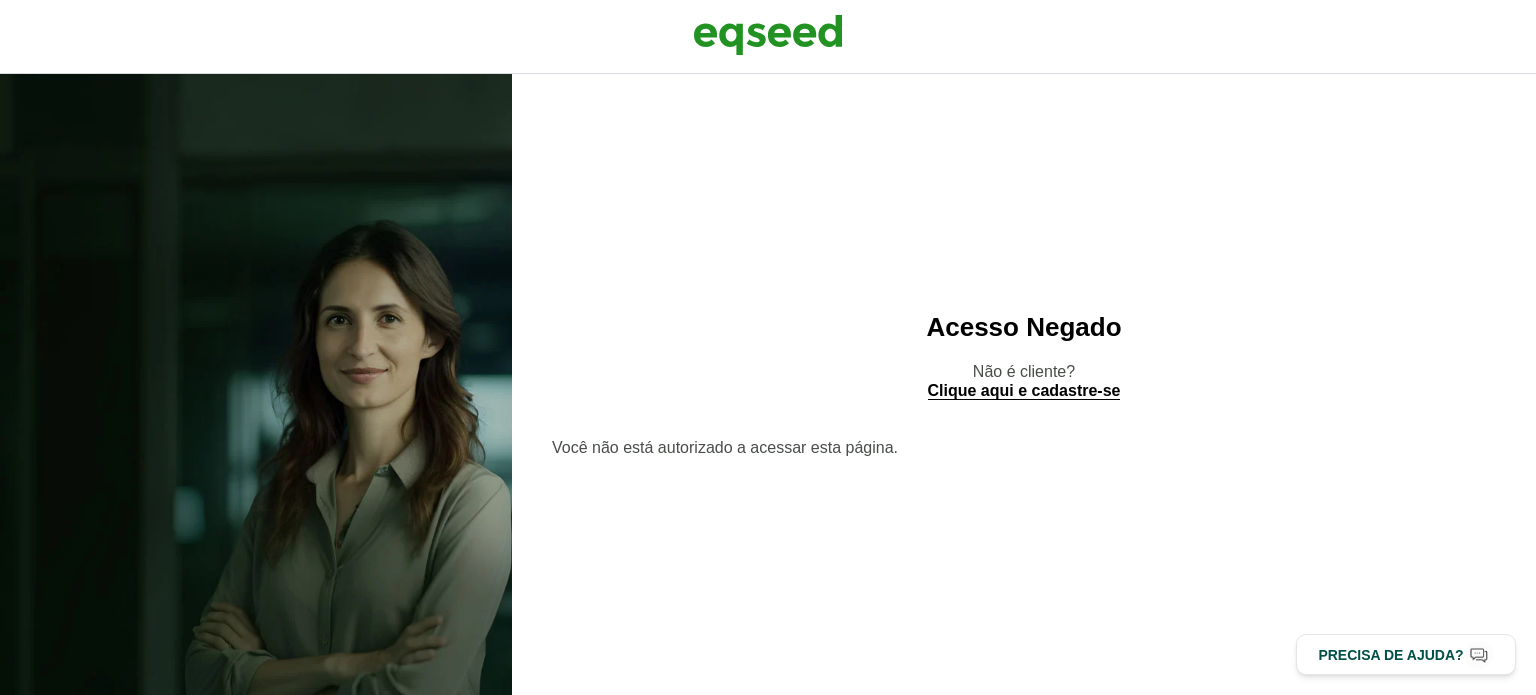 scroll, scrollTop: 0, scrollLeft: 0, axis: both 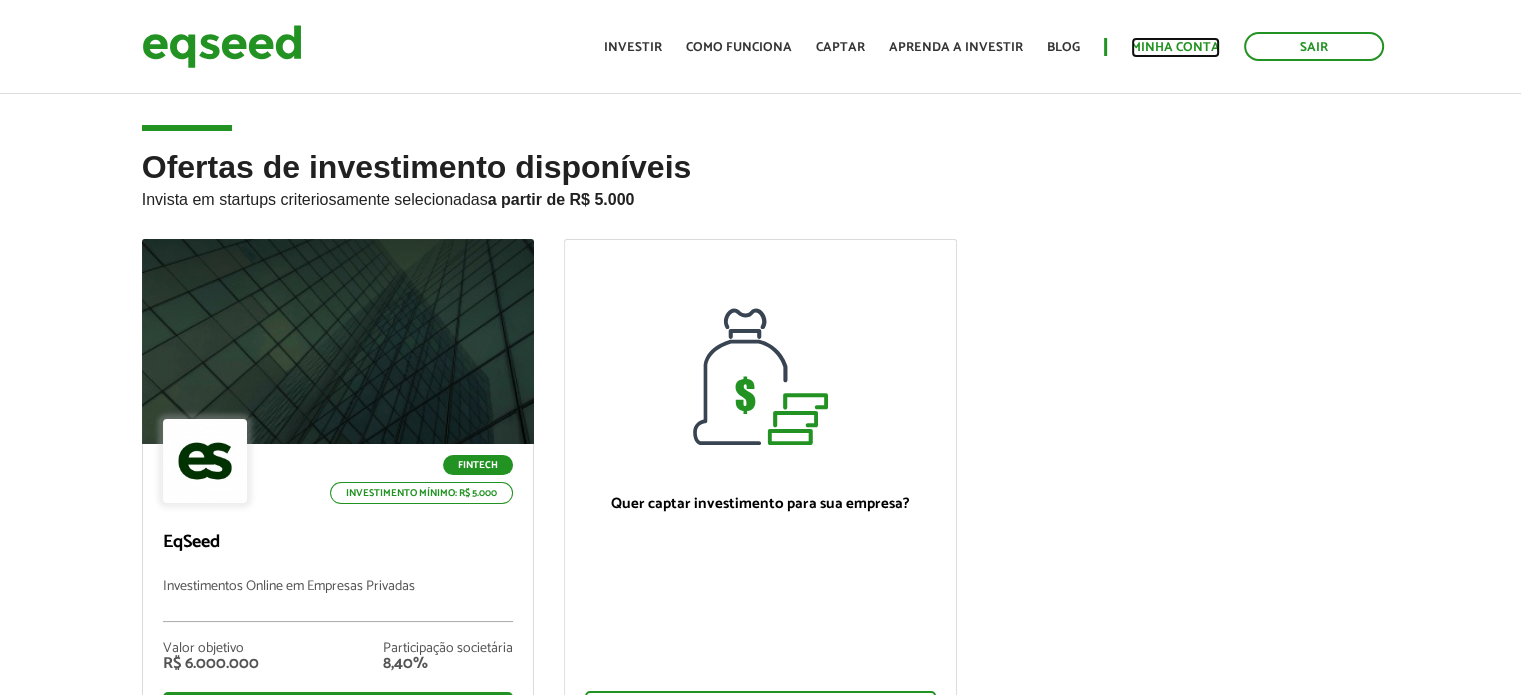 click on "Minha conta" at bounding box center [1175, 47] 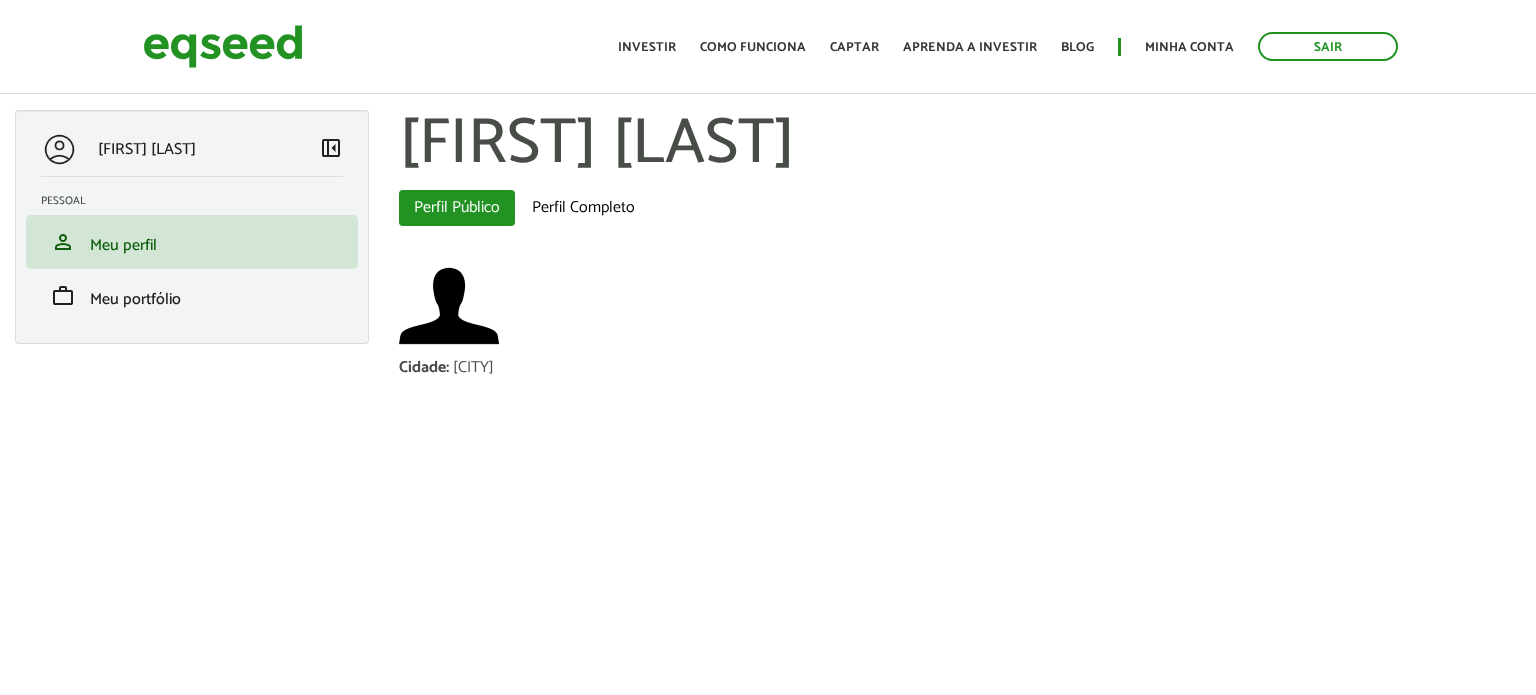 scroll, scrollTop: 0, scrollLeft: 0, axis: both 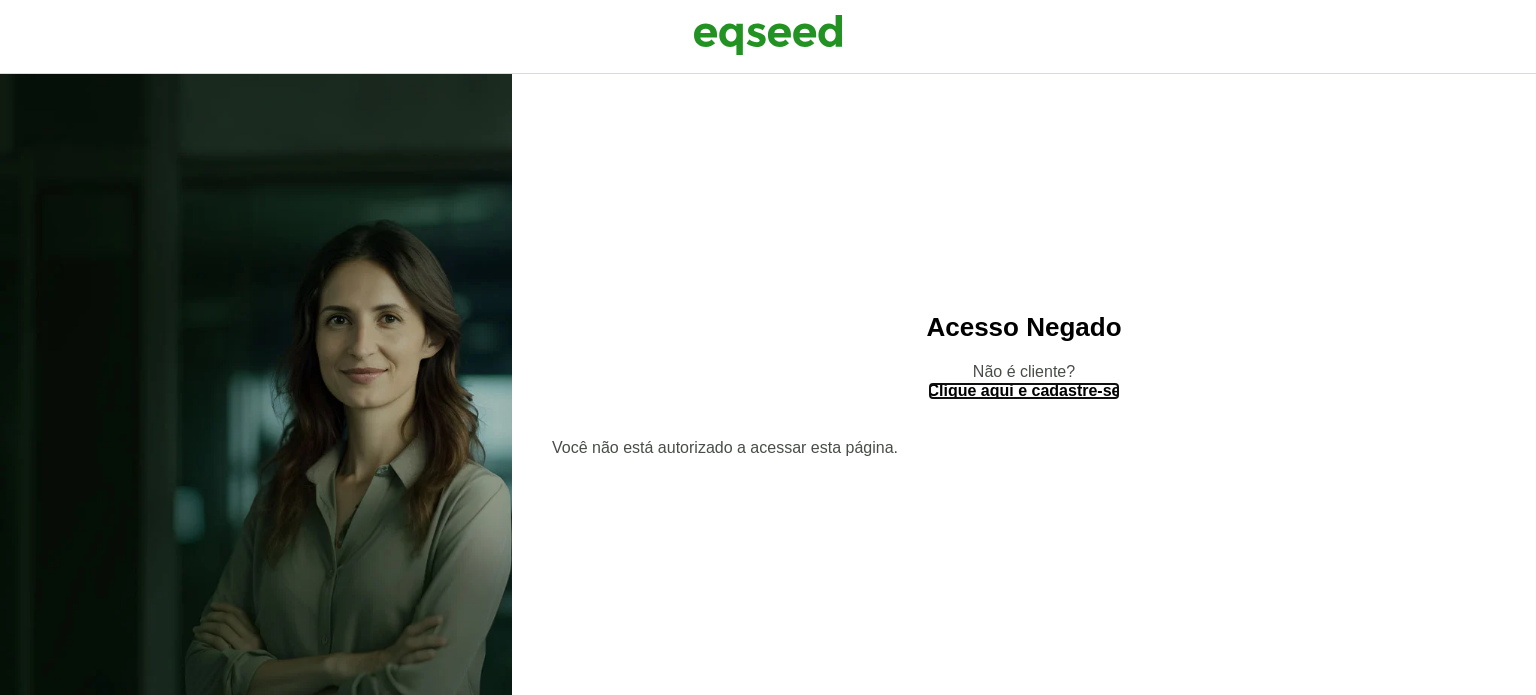 click on "Clique aqui e cadastre-se" at bounding box center [1024, 391] 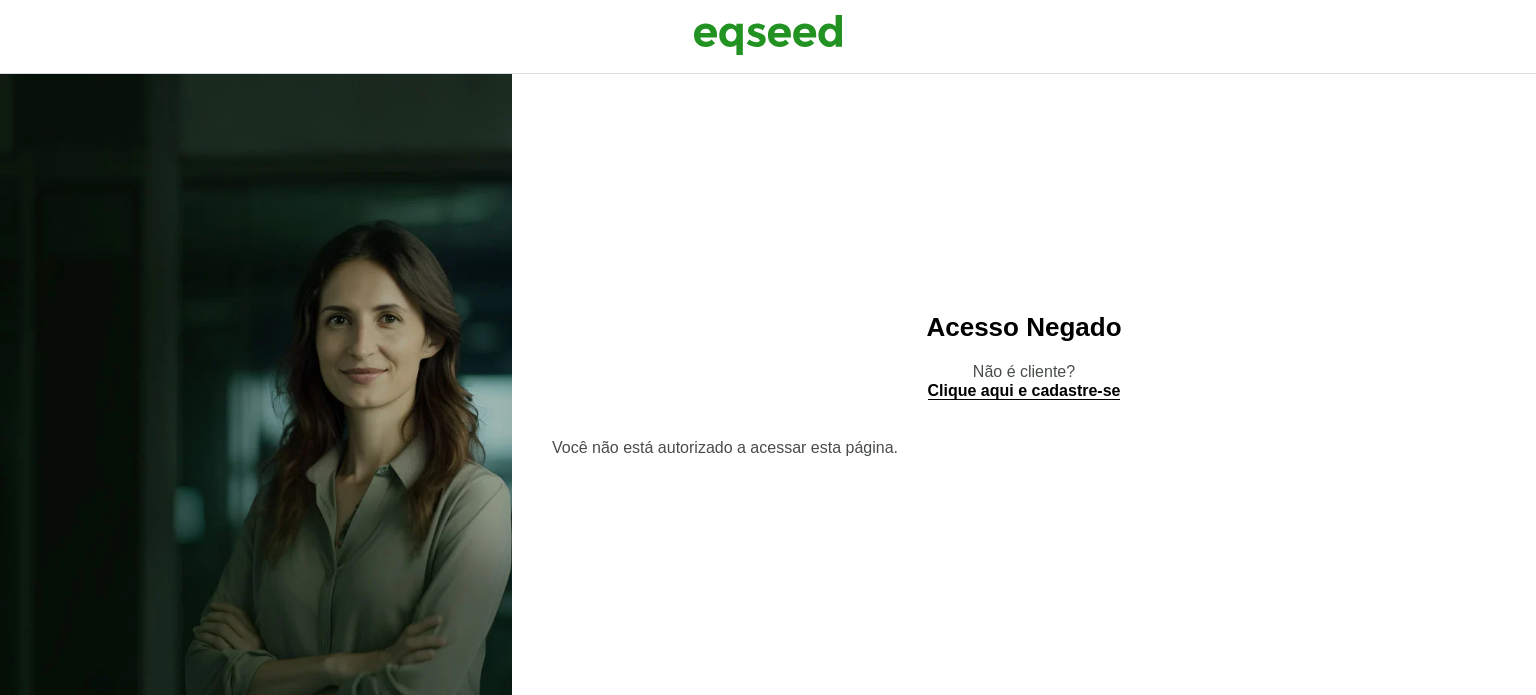 scroll, scrollTop: 0, scrollLeft: 0, axis: both 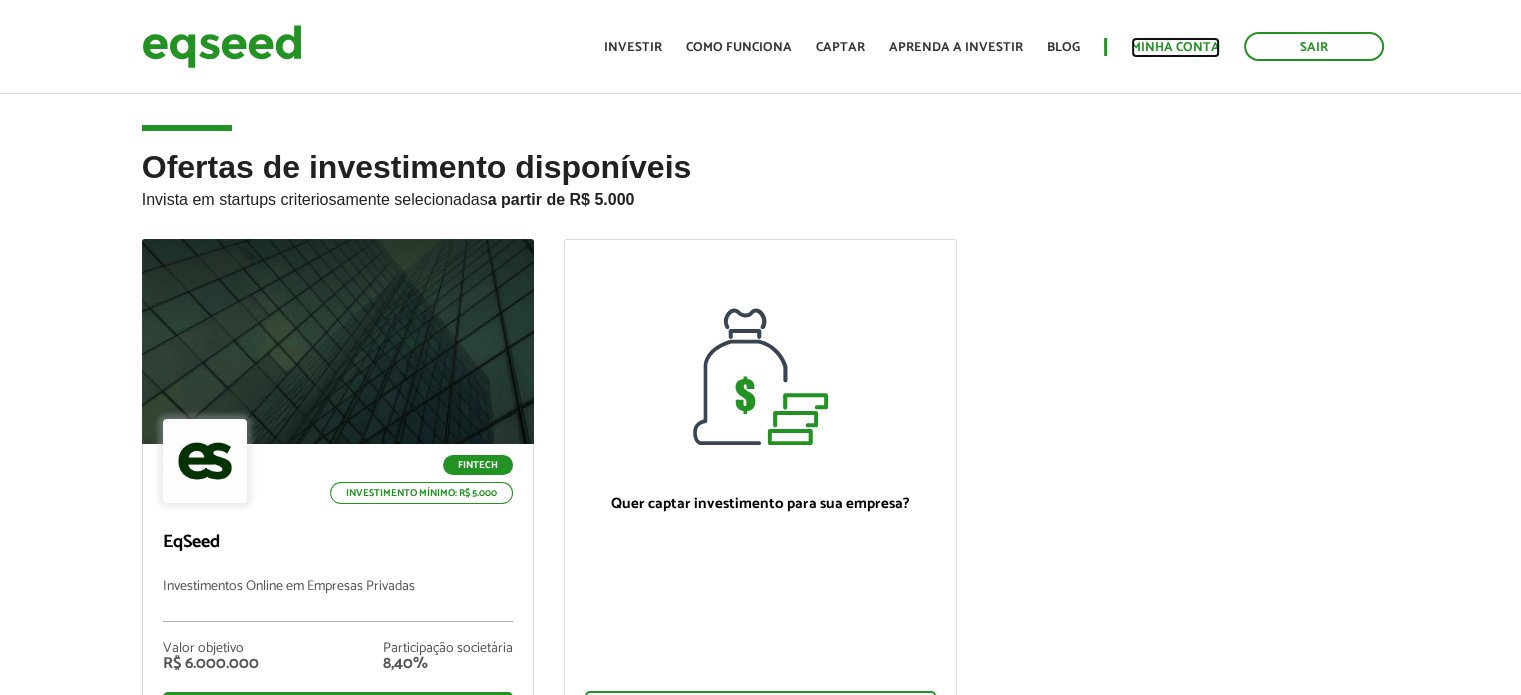click on "Minha conta" at bounding box center (1175, 47) 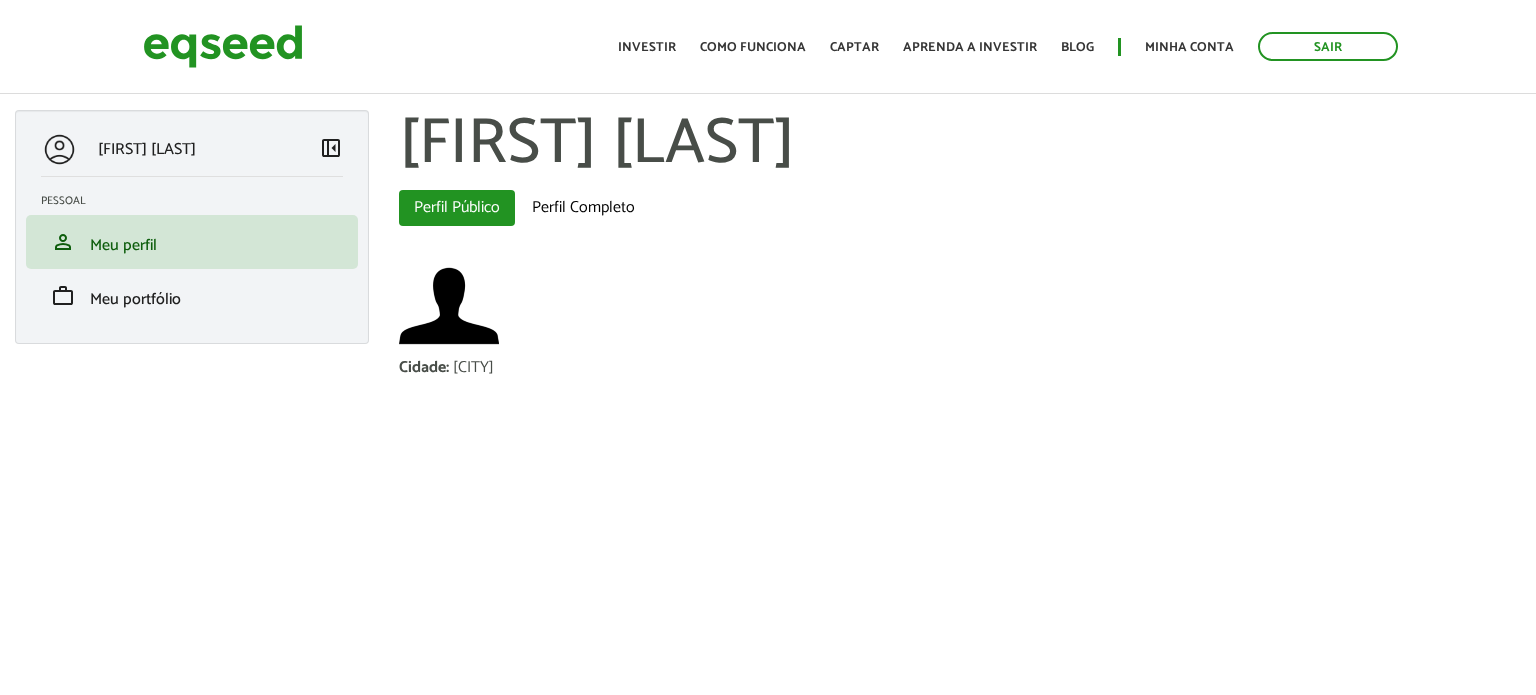 scroll, scrollTop: 0, scrollLeft: 0, axis: both 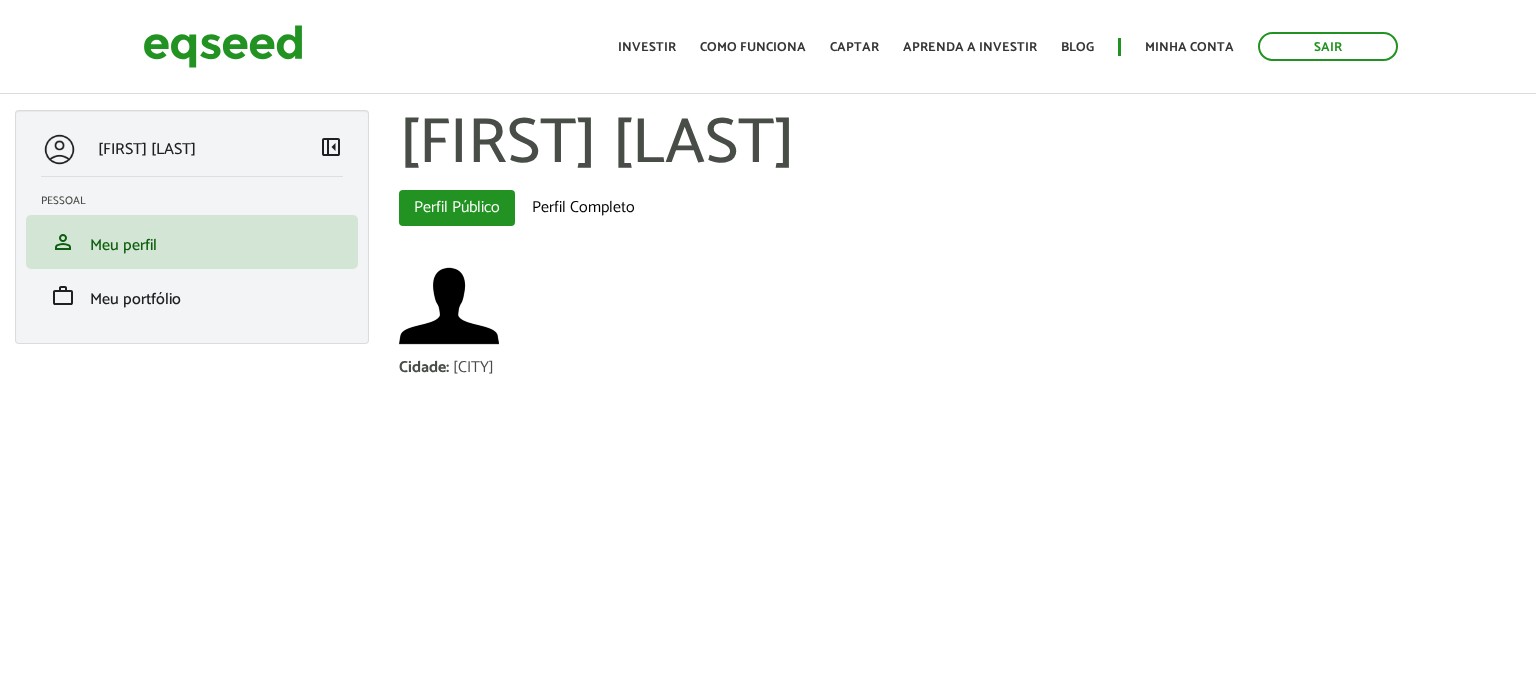 click on "left_panel_close" at bounding box center (331, 147) 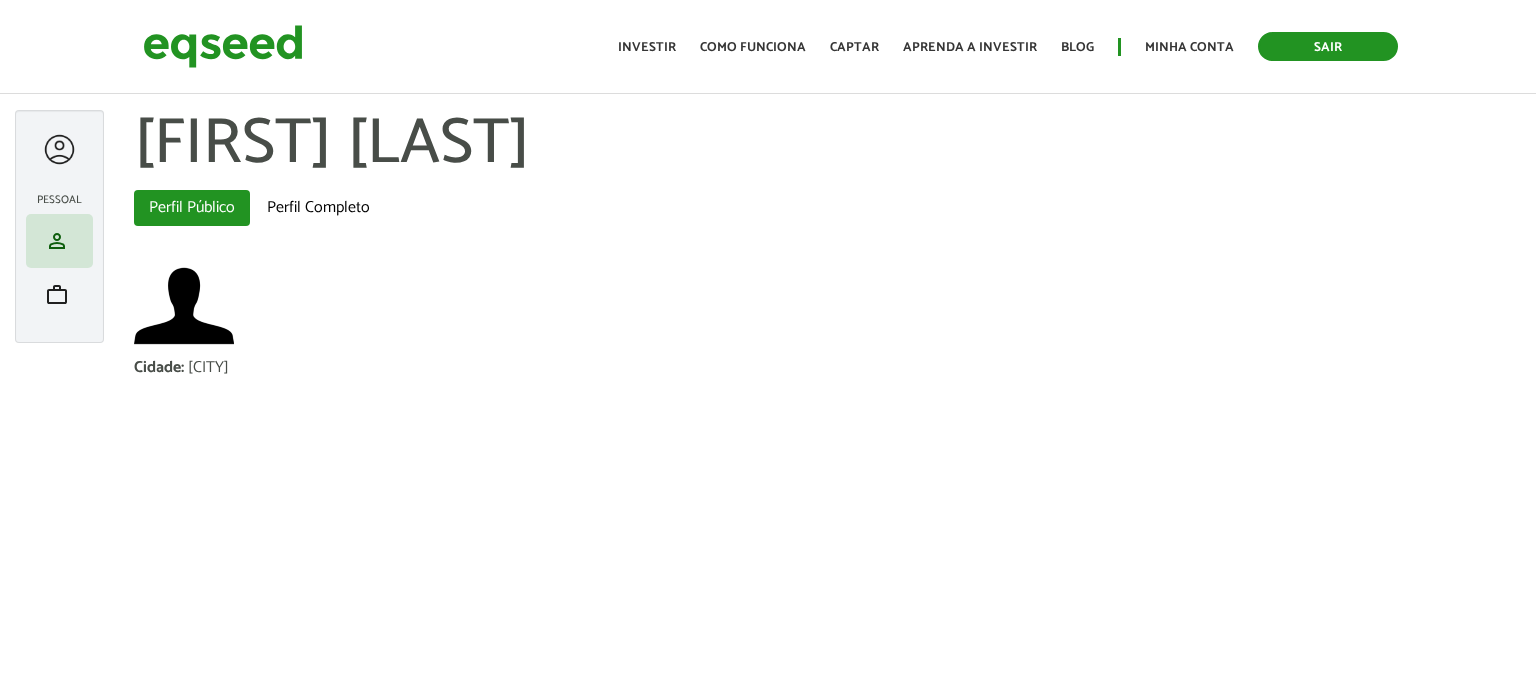 click on "Sair" at bounding box center [1328, 46] 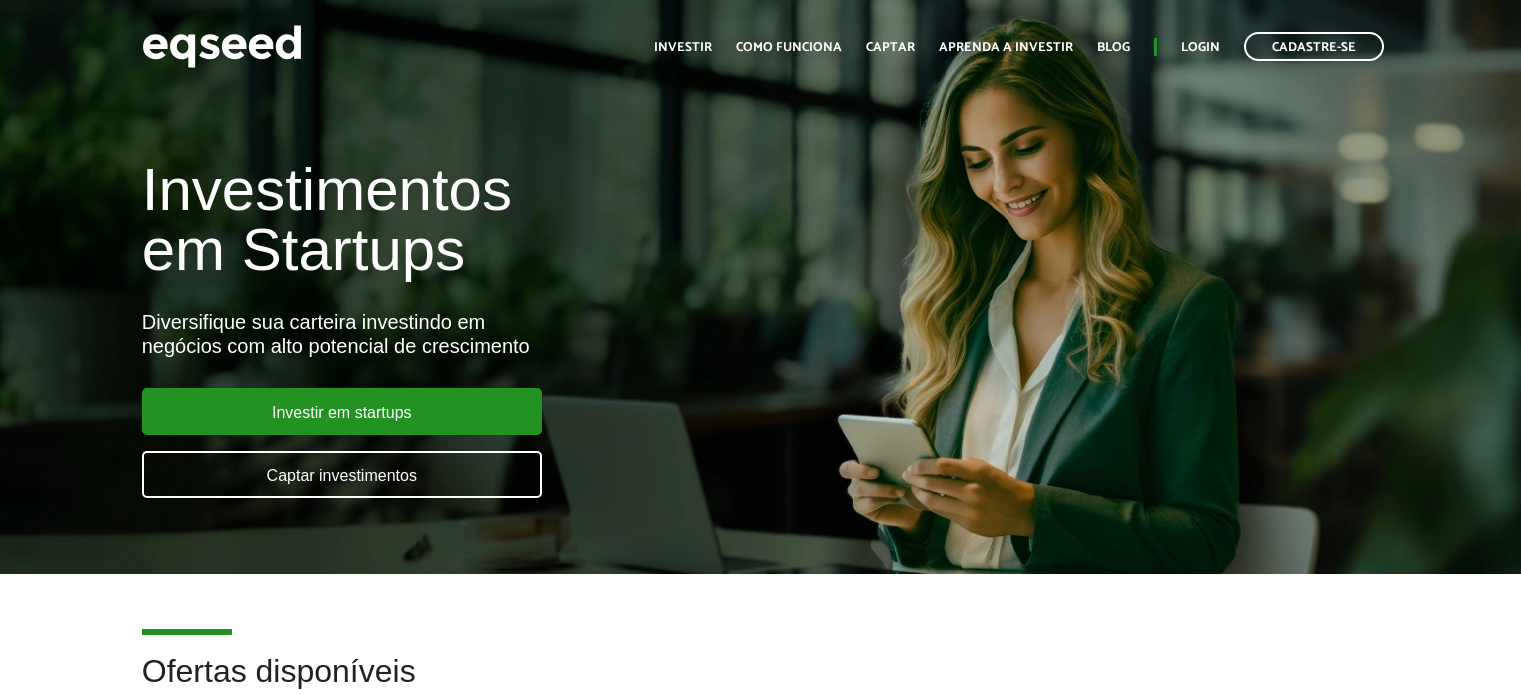 scroll, scrollTop: 0, scrollLeft: 0, axis: both 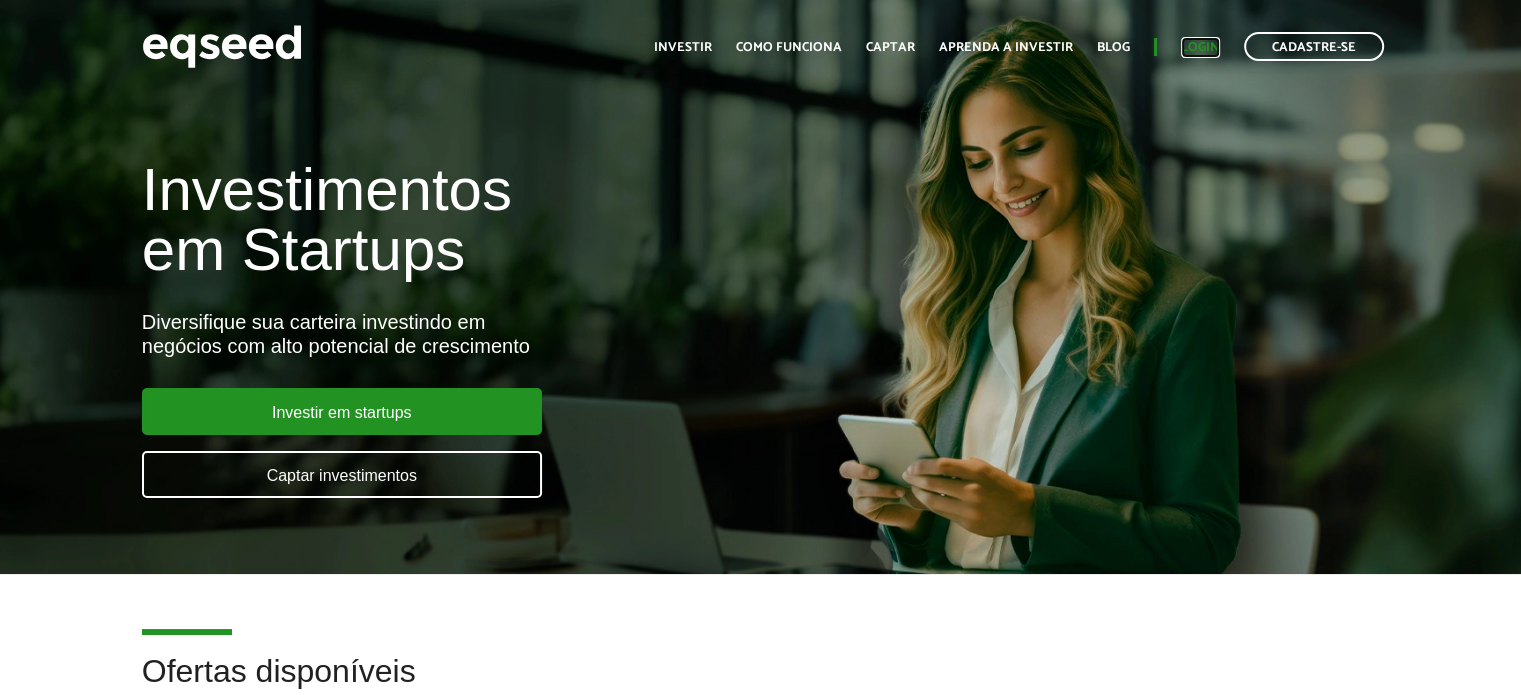 click on "Login" at bounding box center (1200, 47) 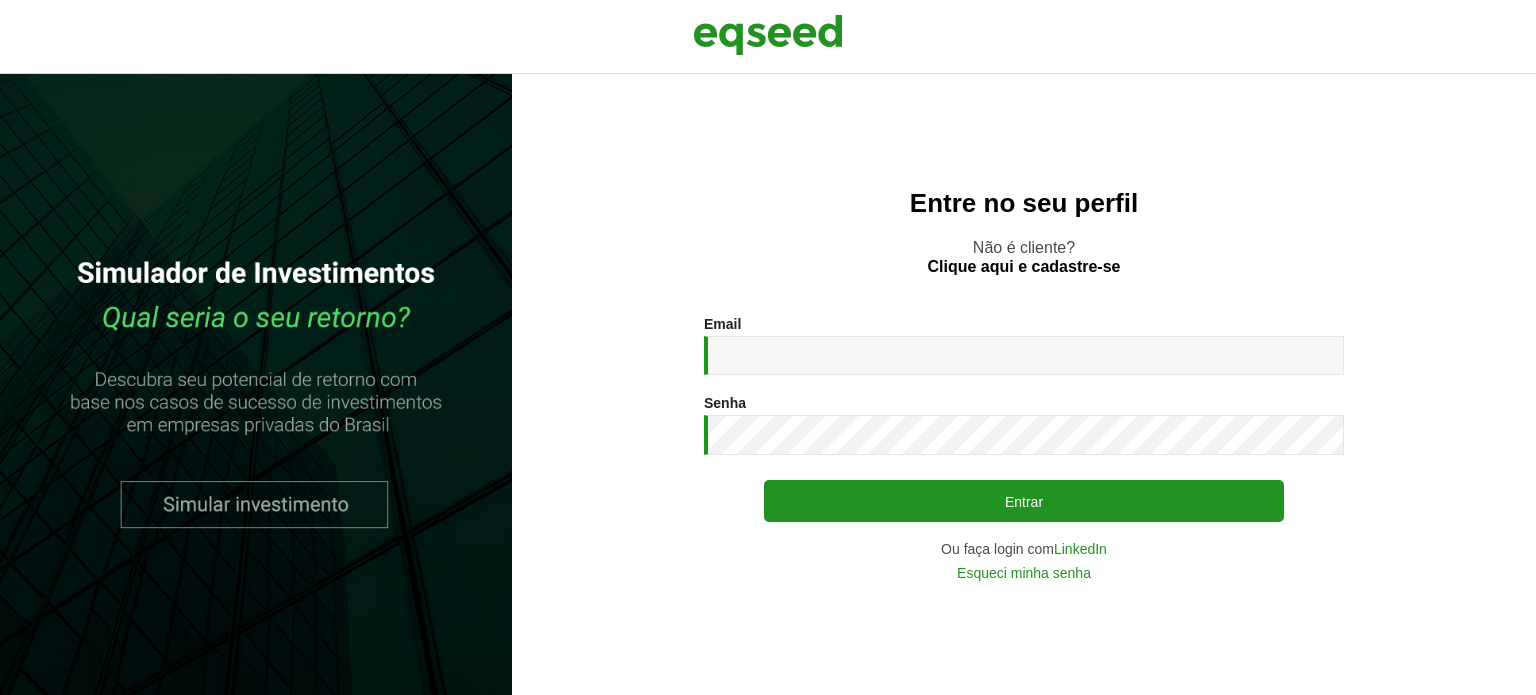 scroll, scrollTop: 0, scrollLeft: 0, axis: both 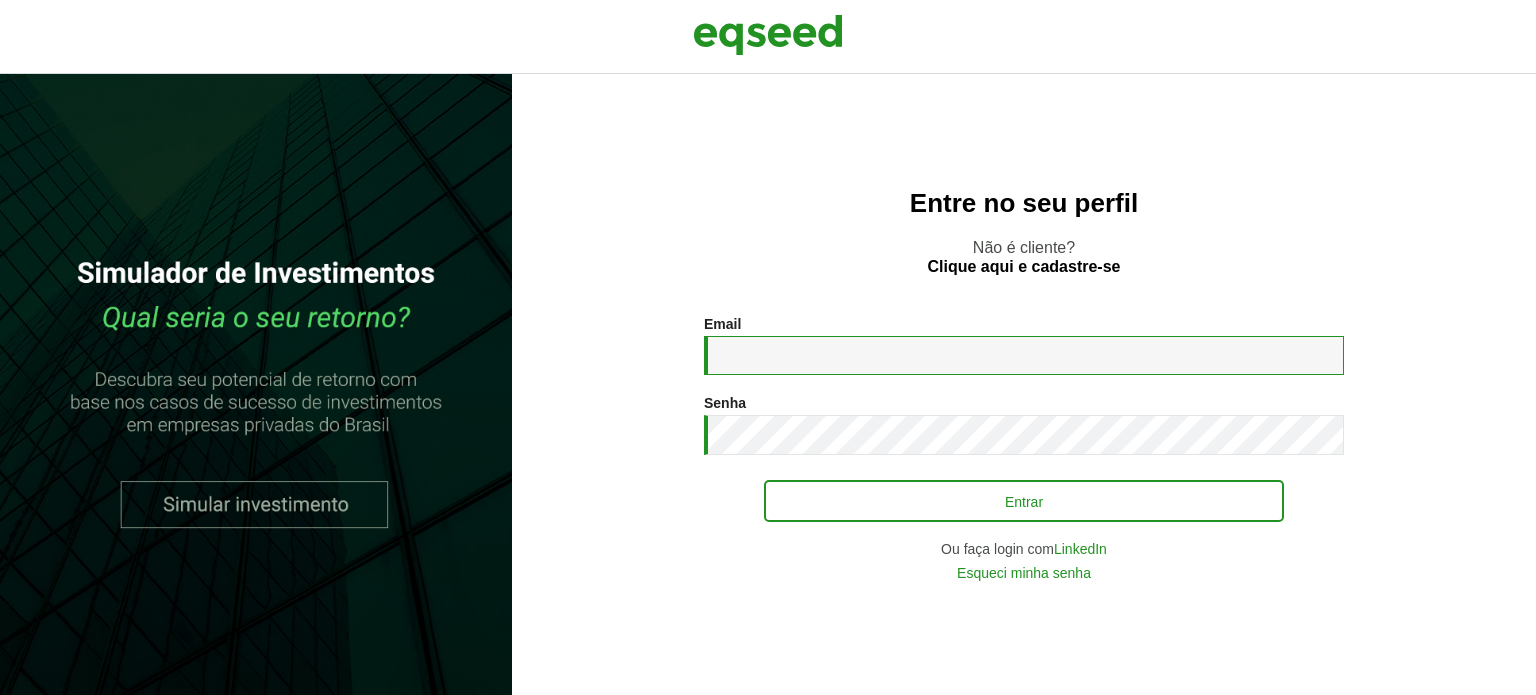 type on "**********" 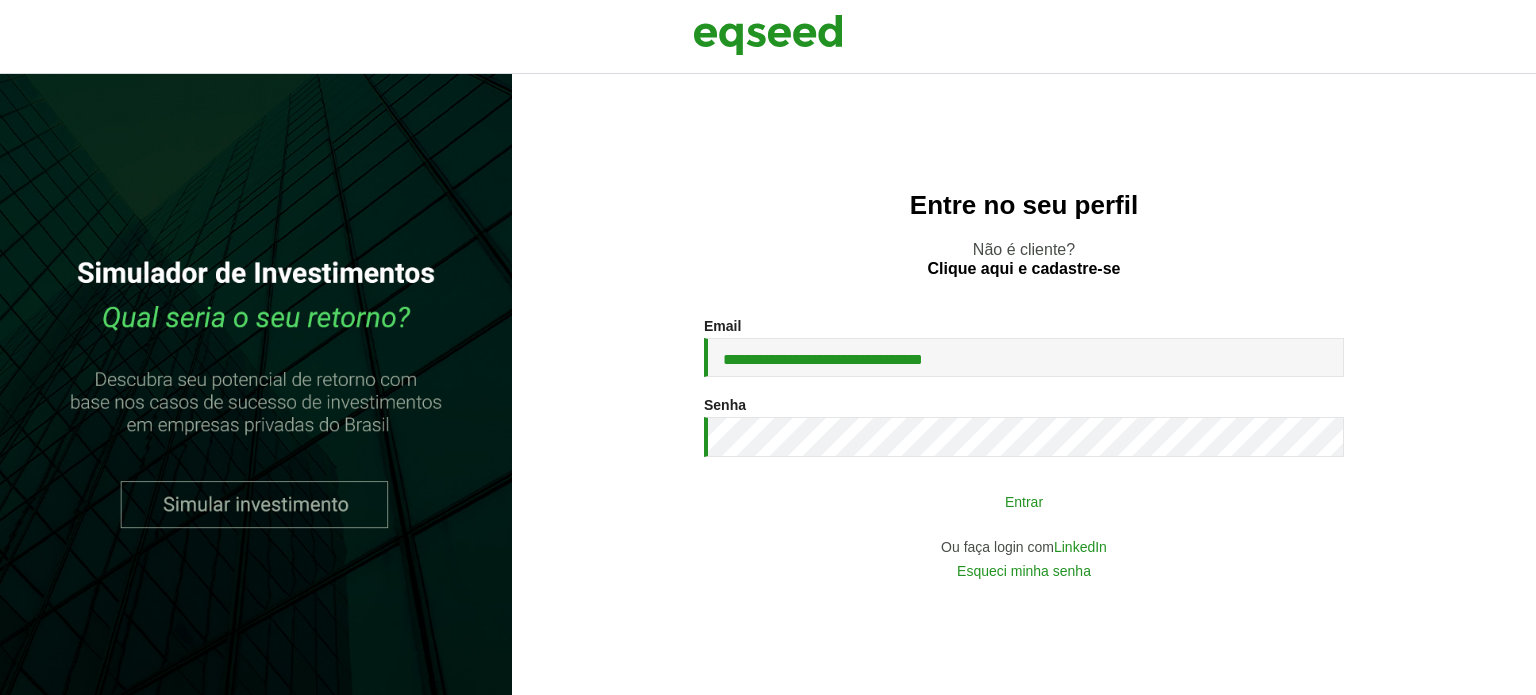click on "Entrar" at bounding box center [1024, 501] 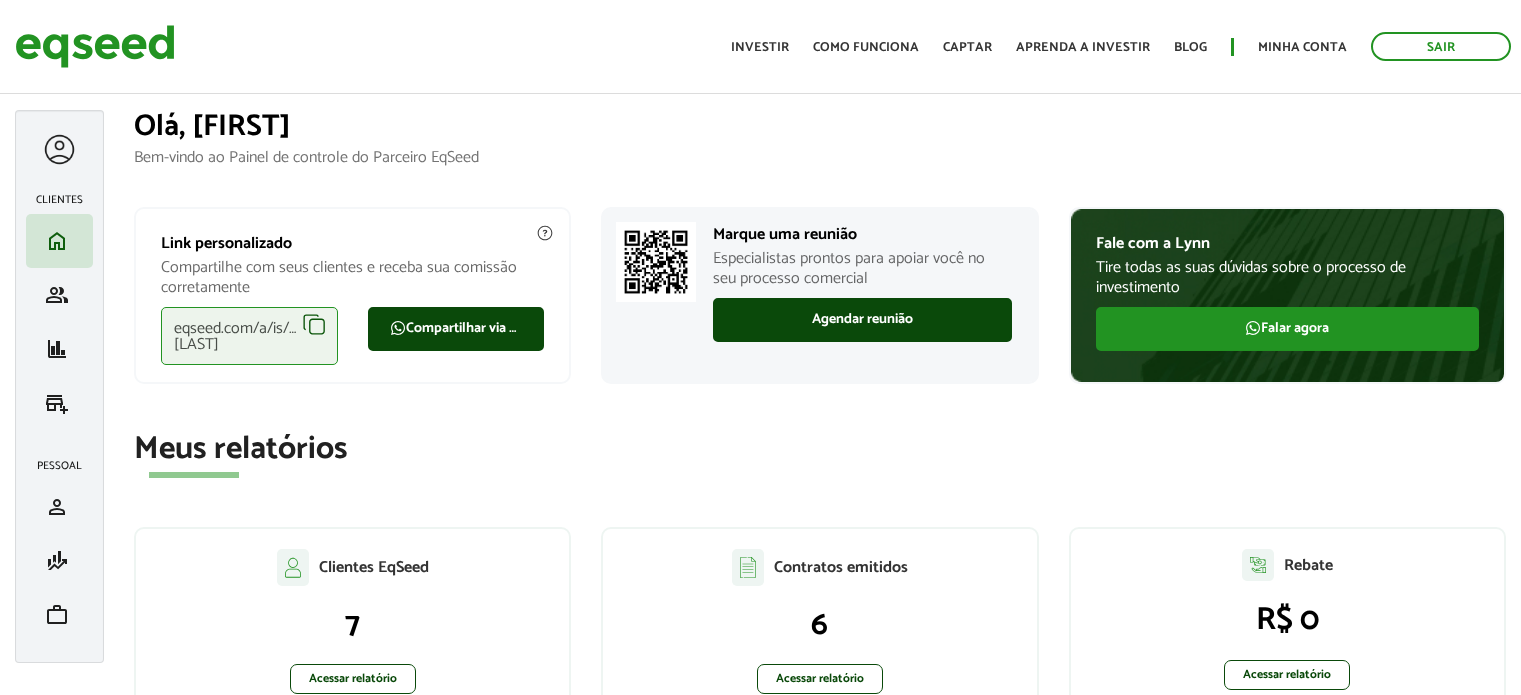 scroll, scrollTop: 0, scrollLeft: 0, axis: both 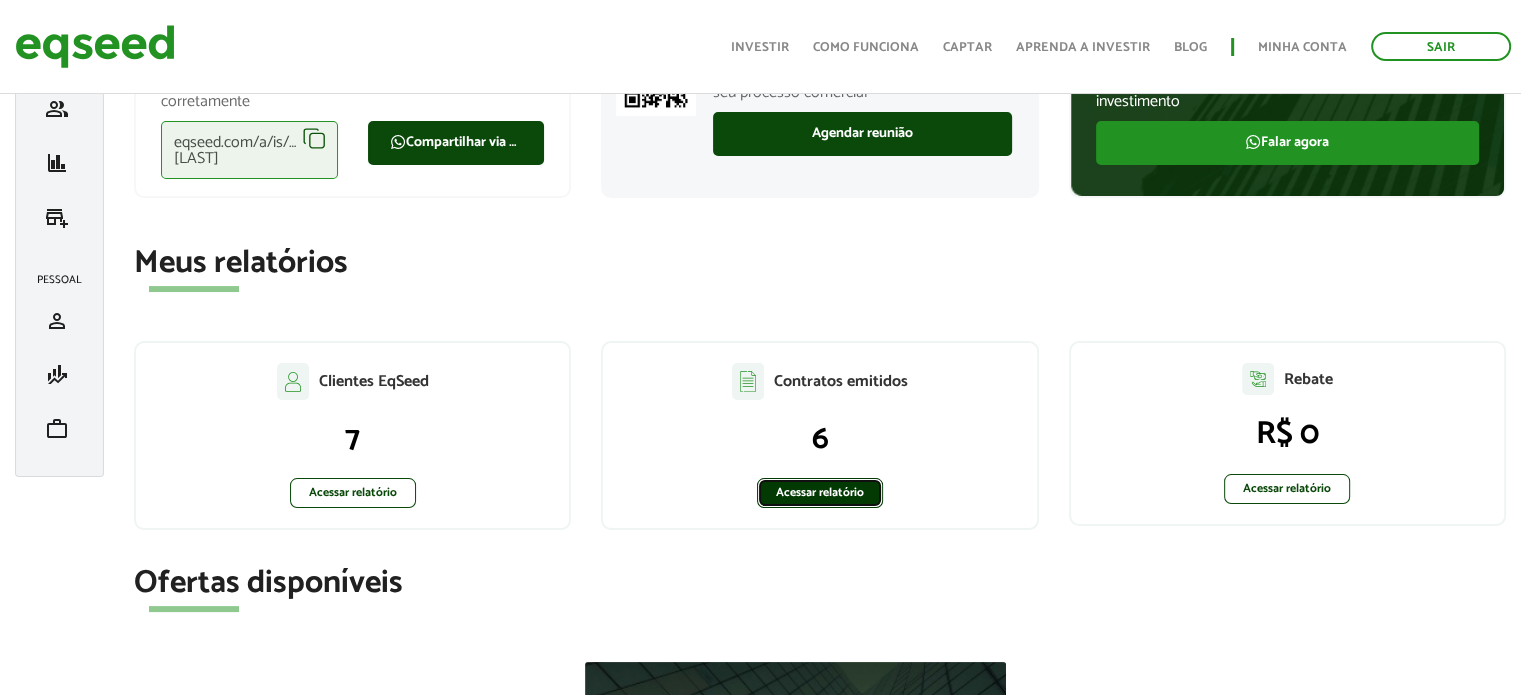 click on "Acessar relatório" at bounding box center [820, 493] 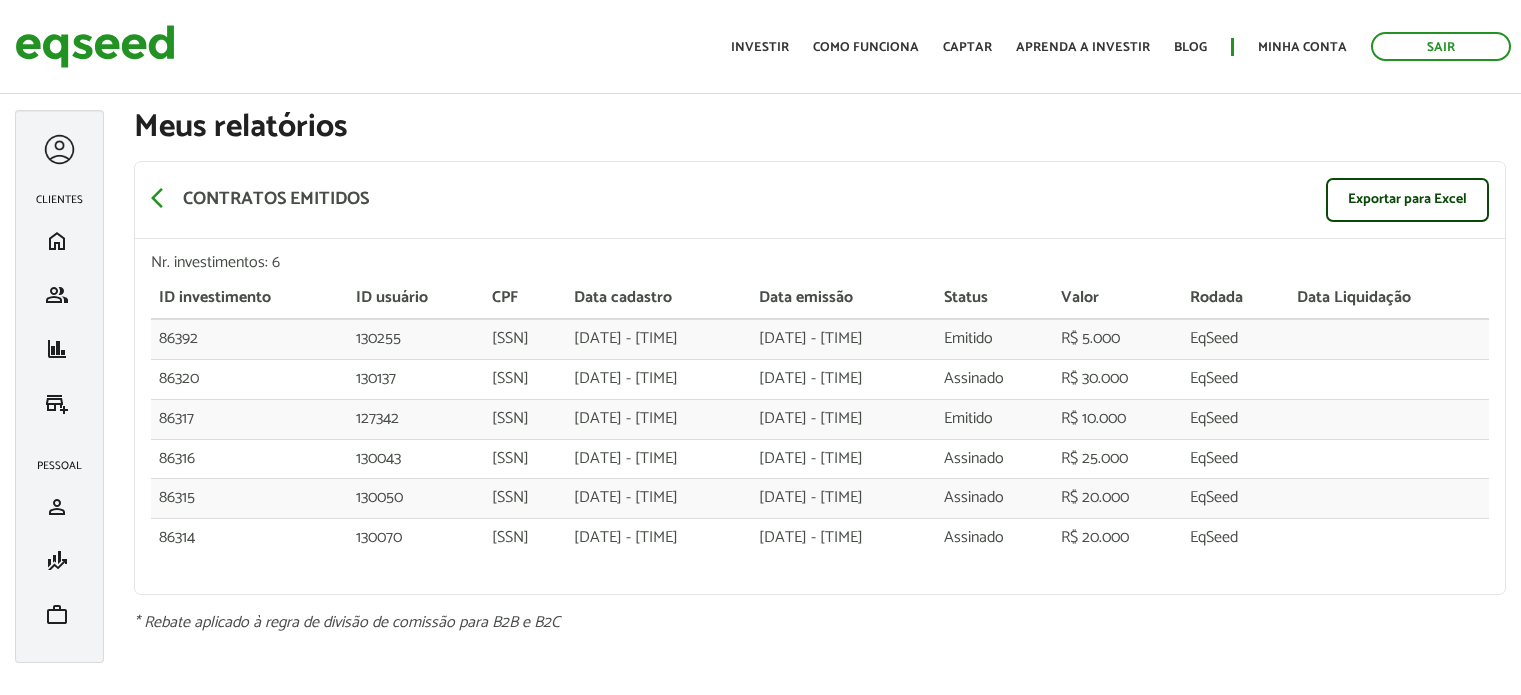 scroll, scrollTop: 0, scrollLeft: 0, axis: both 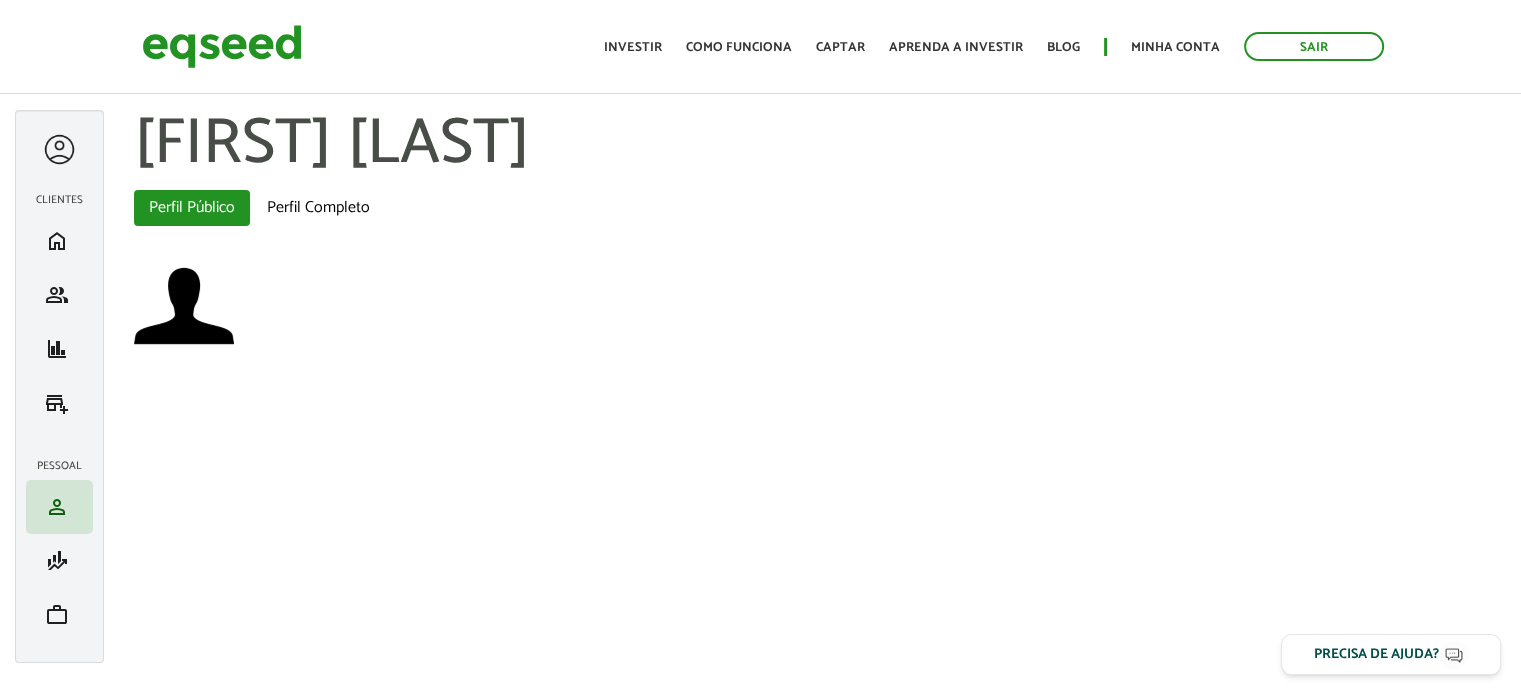 click on "Clientes
home Início
group Investimento assistido
finance Meus relatórios
add_business Indique uma empresa" at bounding box center [59, 307] 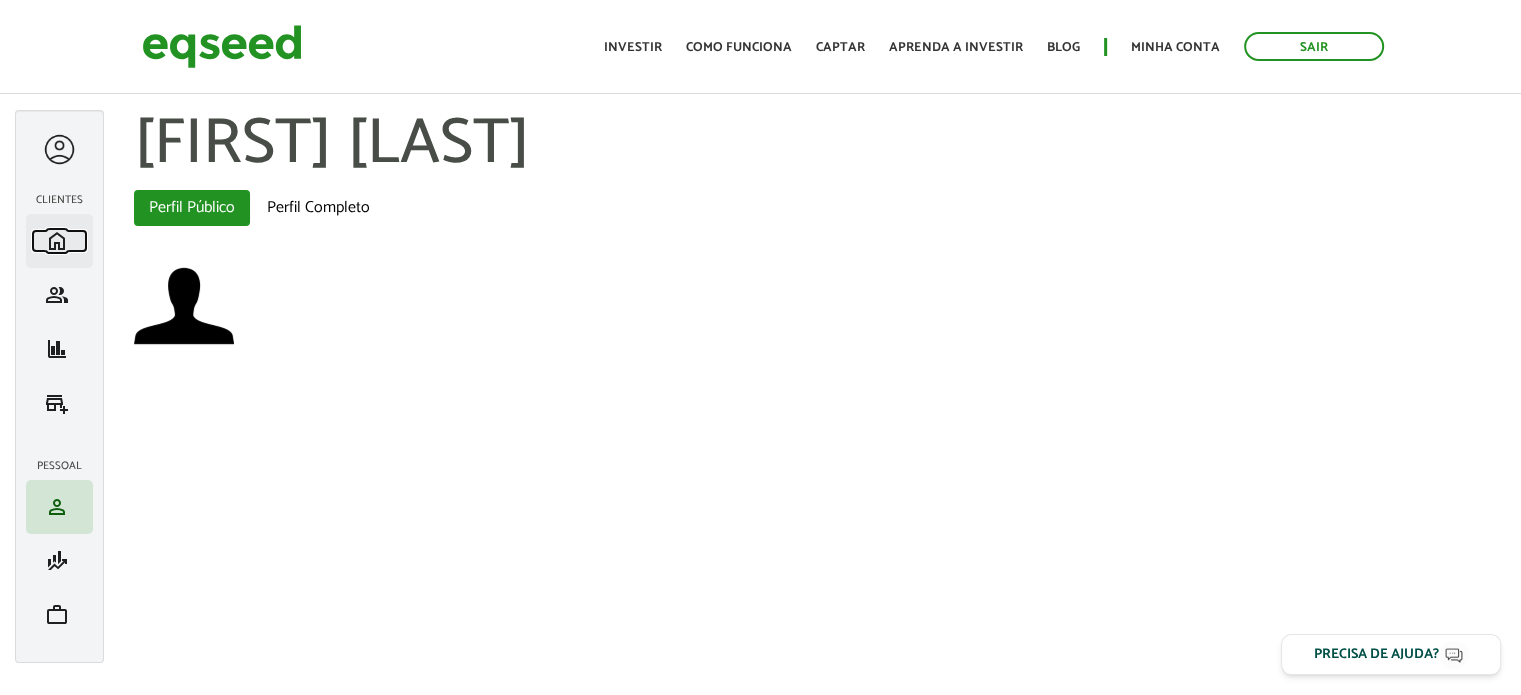 click on "home" at bounding box center [57, 241] 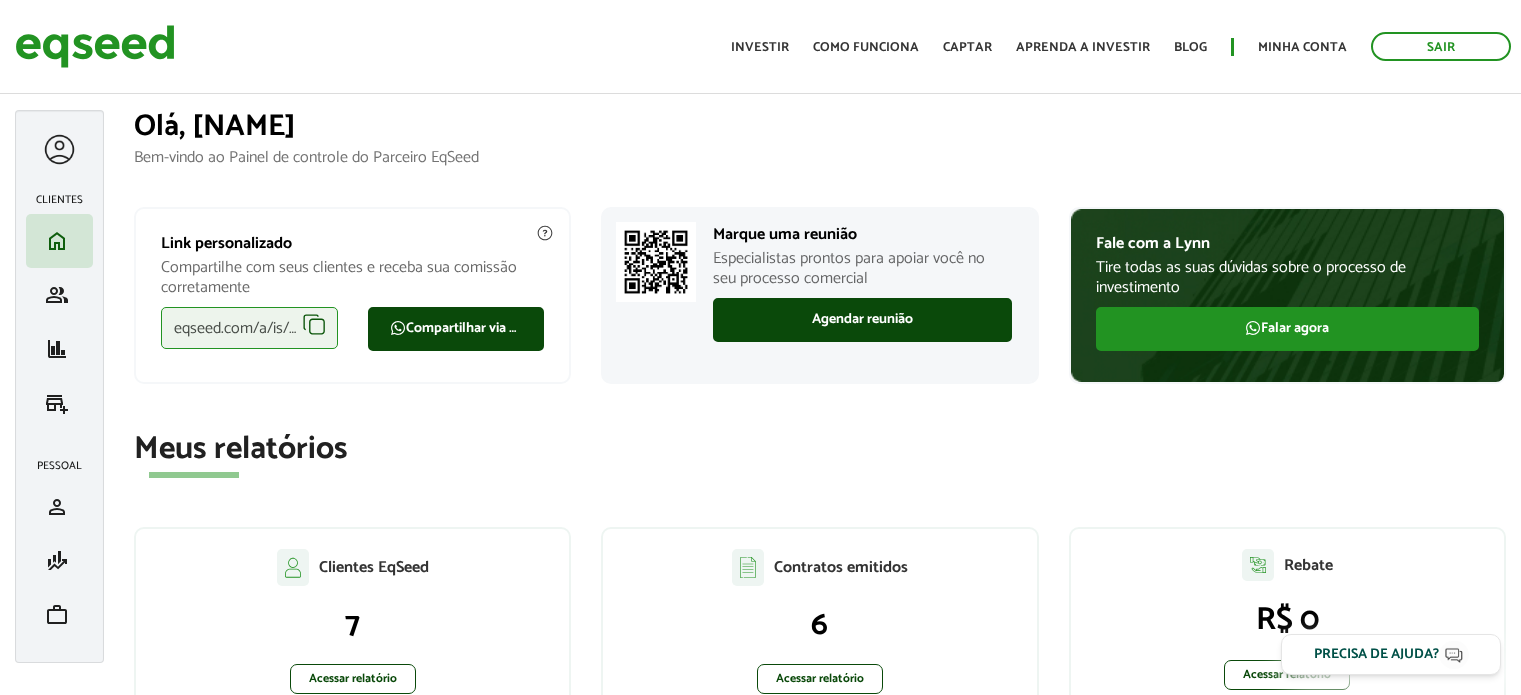 scroll, scrollTop: 0, scrollLeft: 0, axis: both 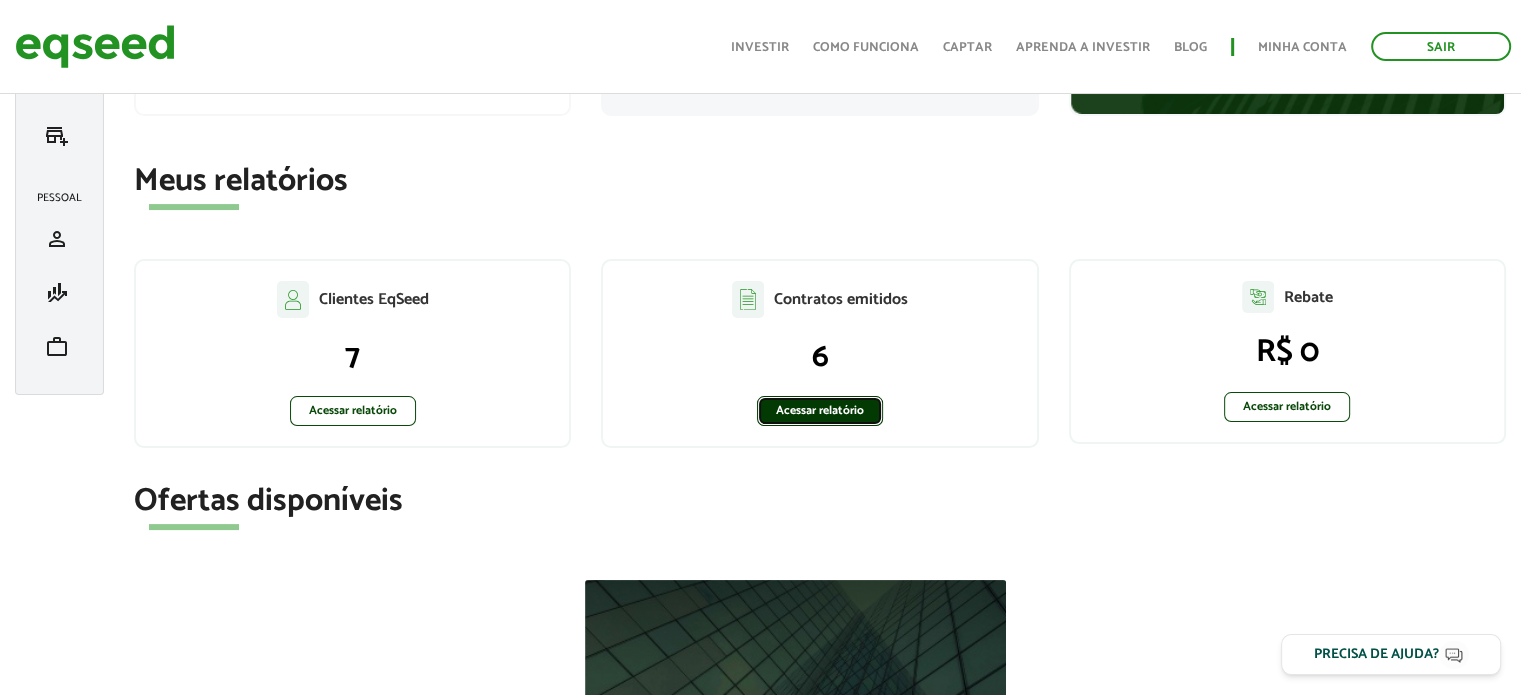 click on "Acessar relatório" at bounding box center [820, 411] 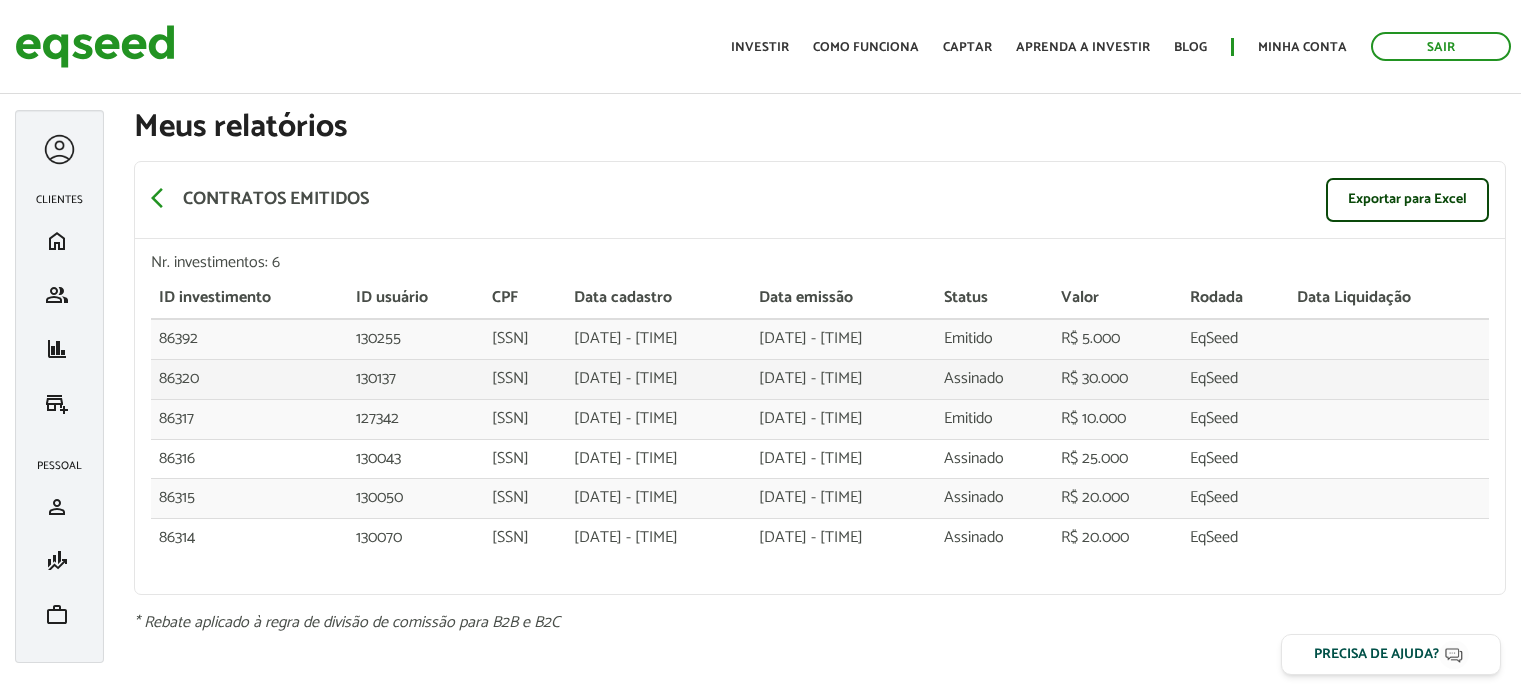 scroll, scrollTop: 0, scrollLeft: 0, axis: both 